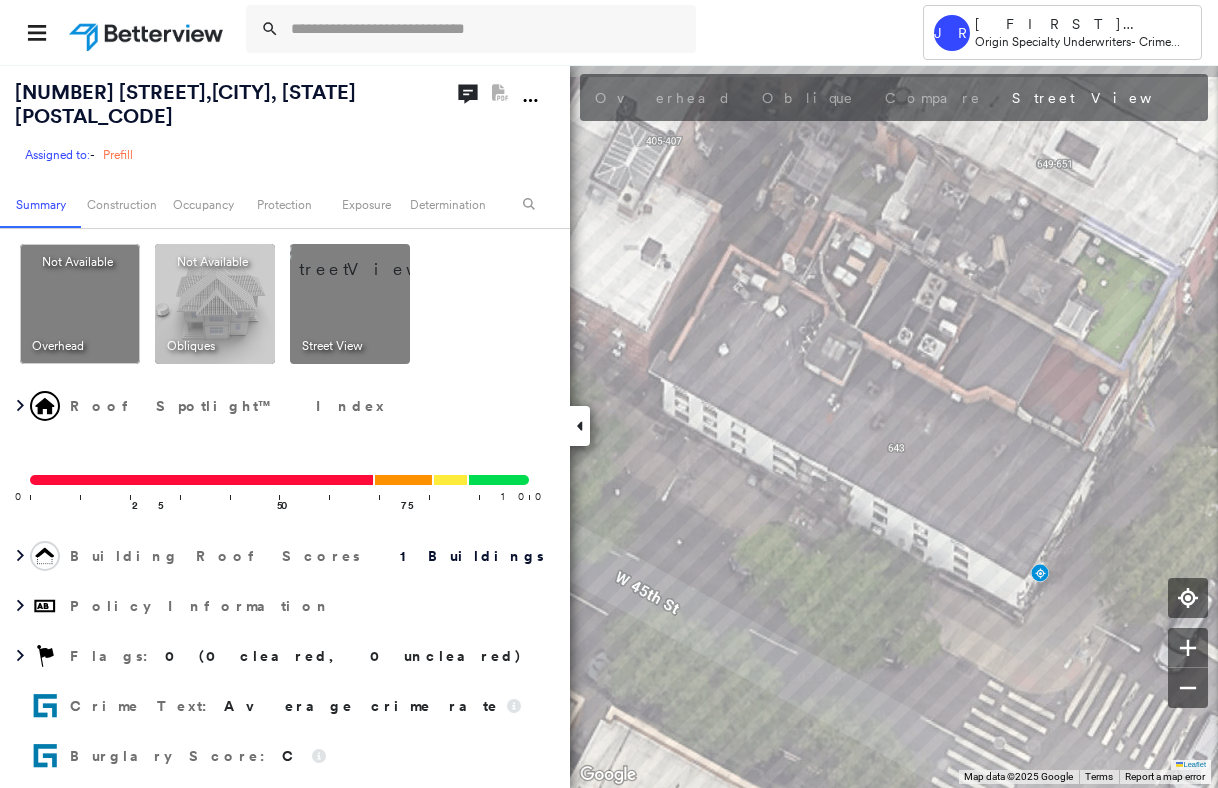 click at bounding box center [487, 29] 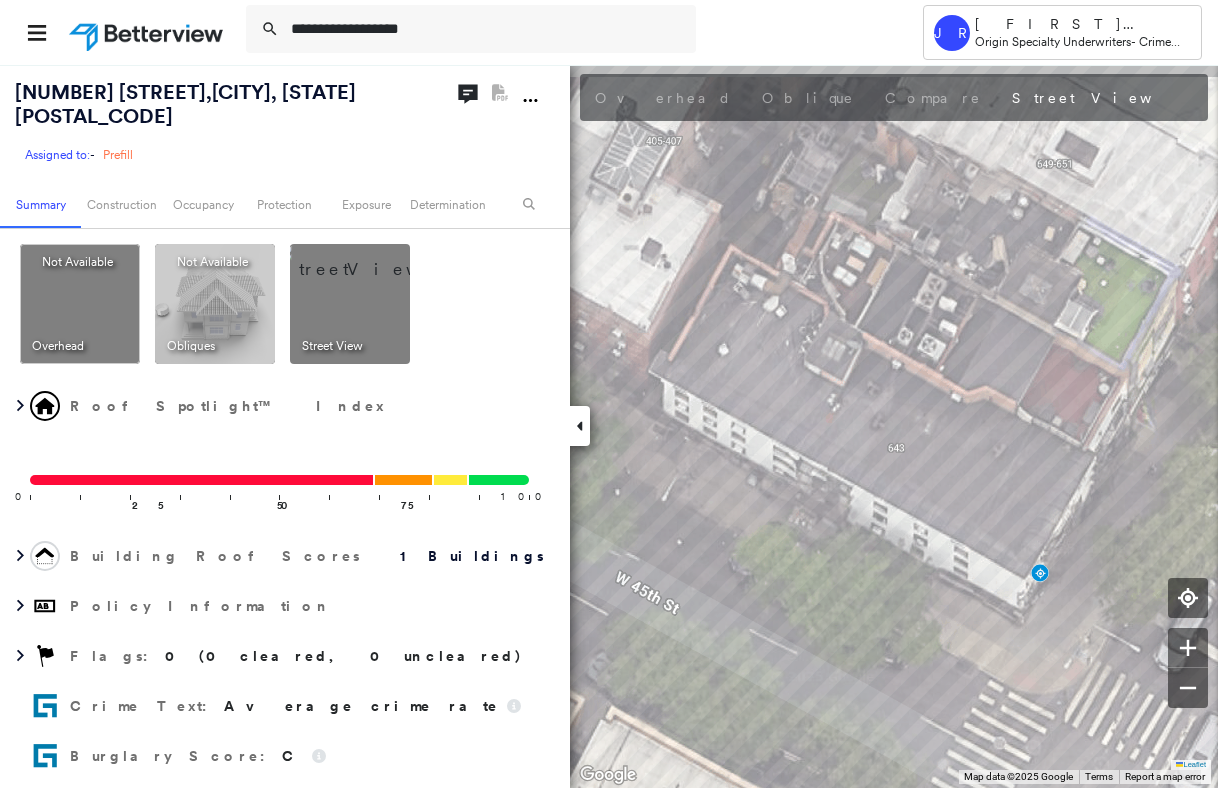 scroll, scrollTop: 0, scrollLeft: 0, axis: both 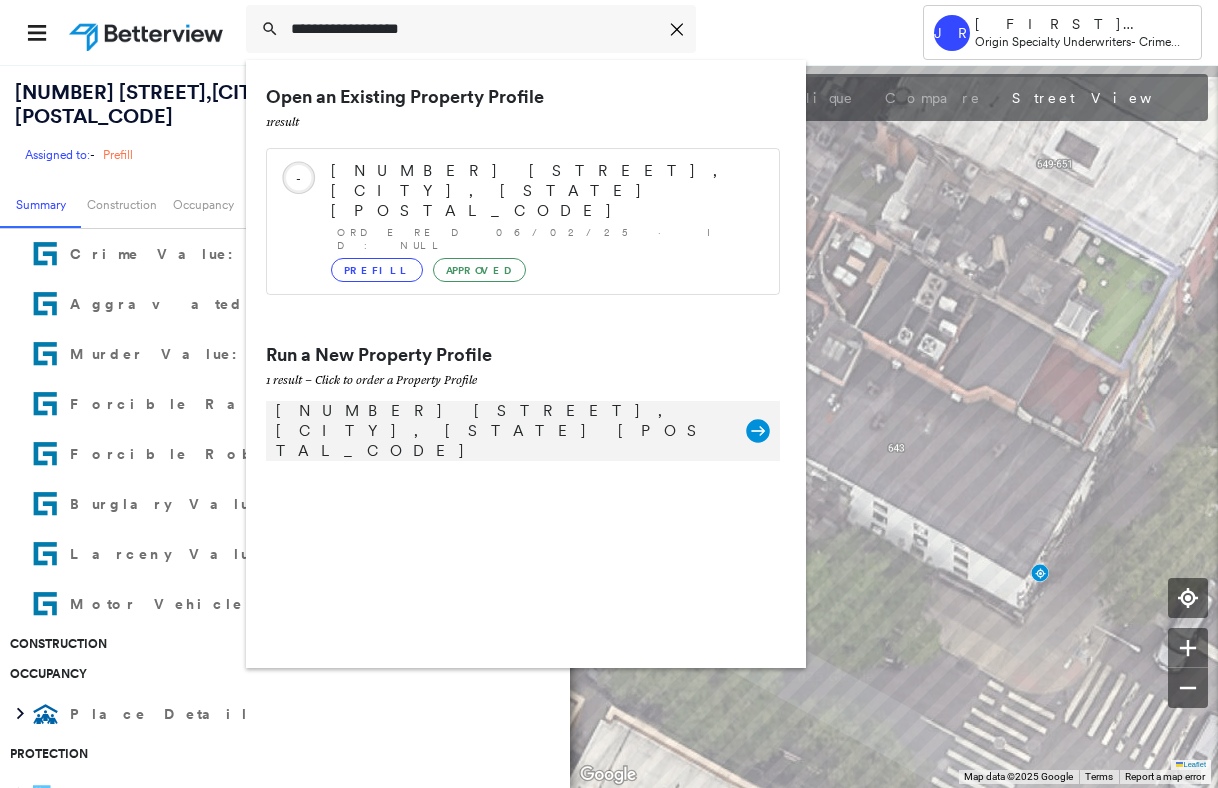 type on "**********" 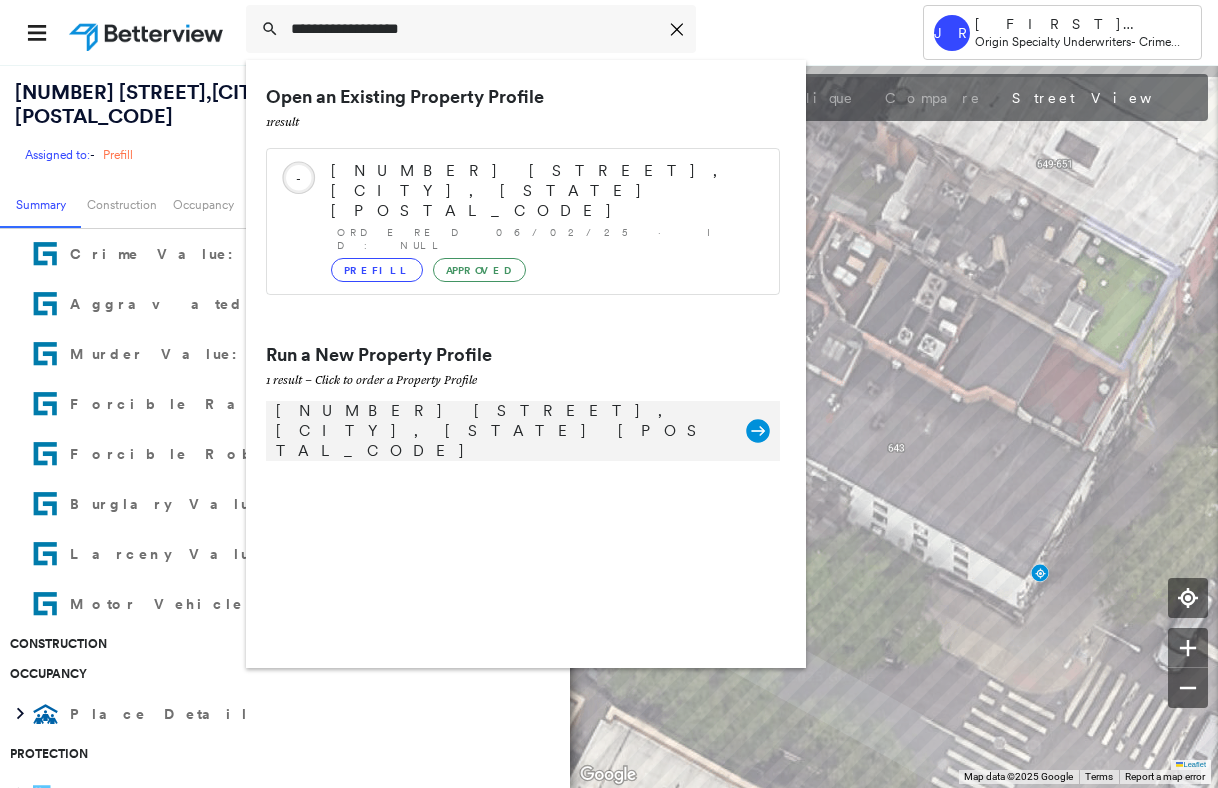click 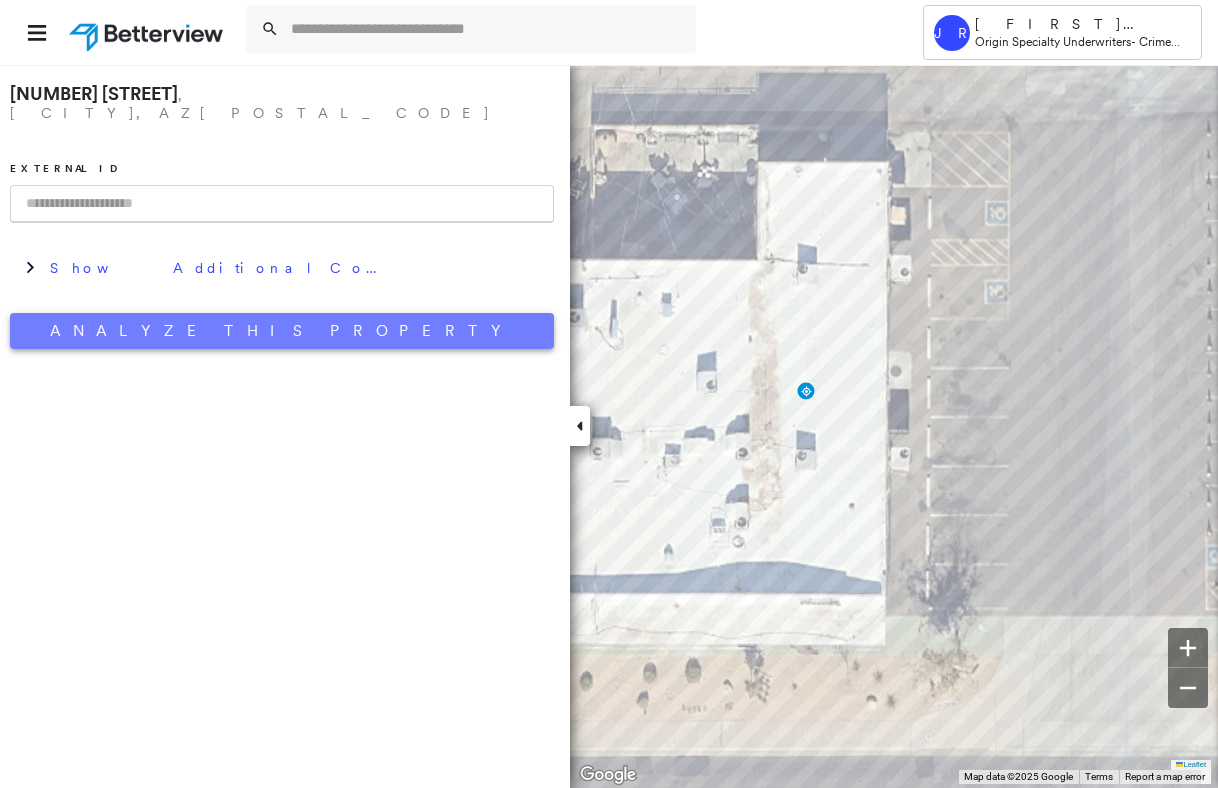 click on "Analyze This Property" at bounding box center (282, 331) 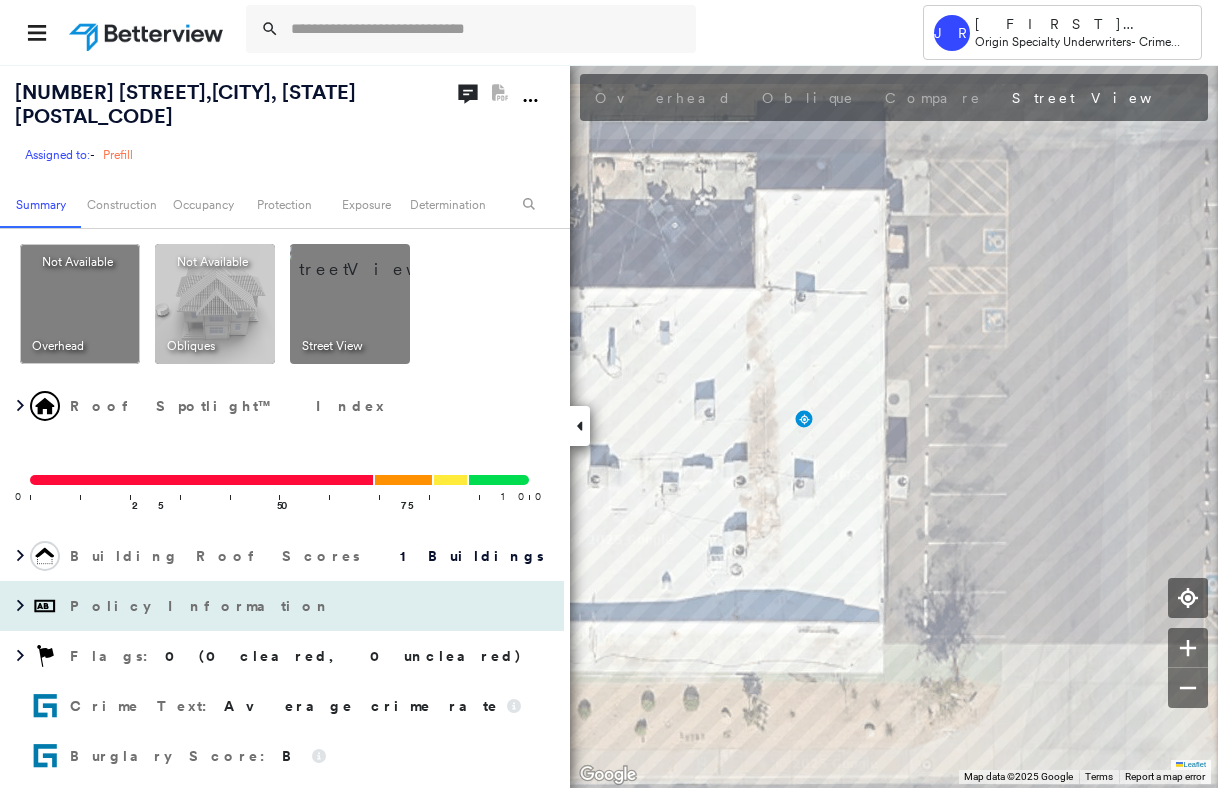 scroll, scrollTop: 400, scrollLeft: 0, axis: vertical 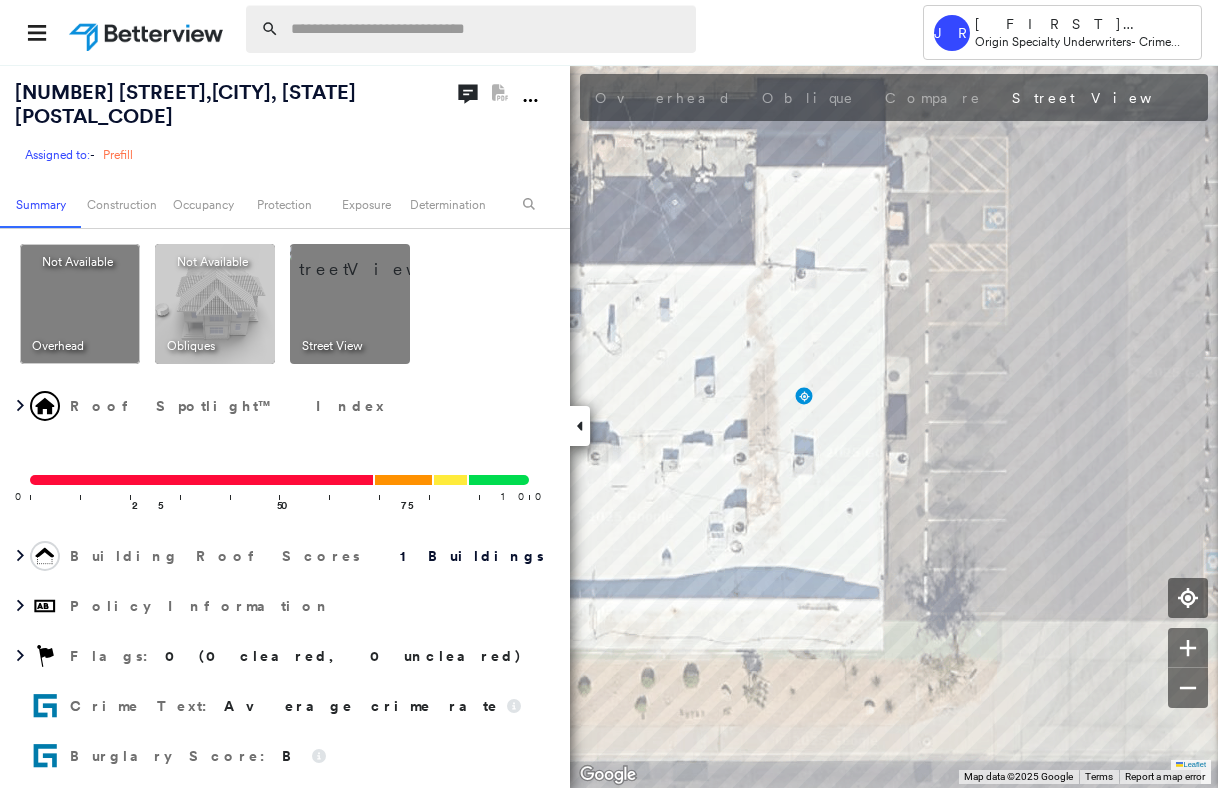click at bounding box center (487, 29) 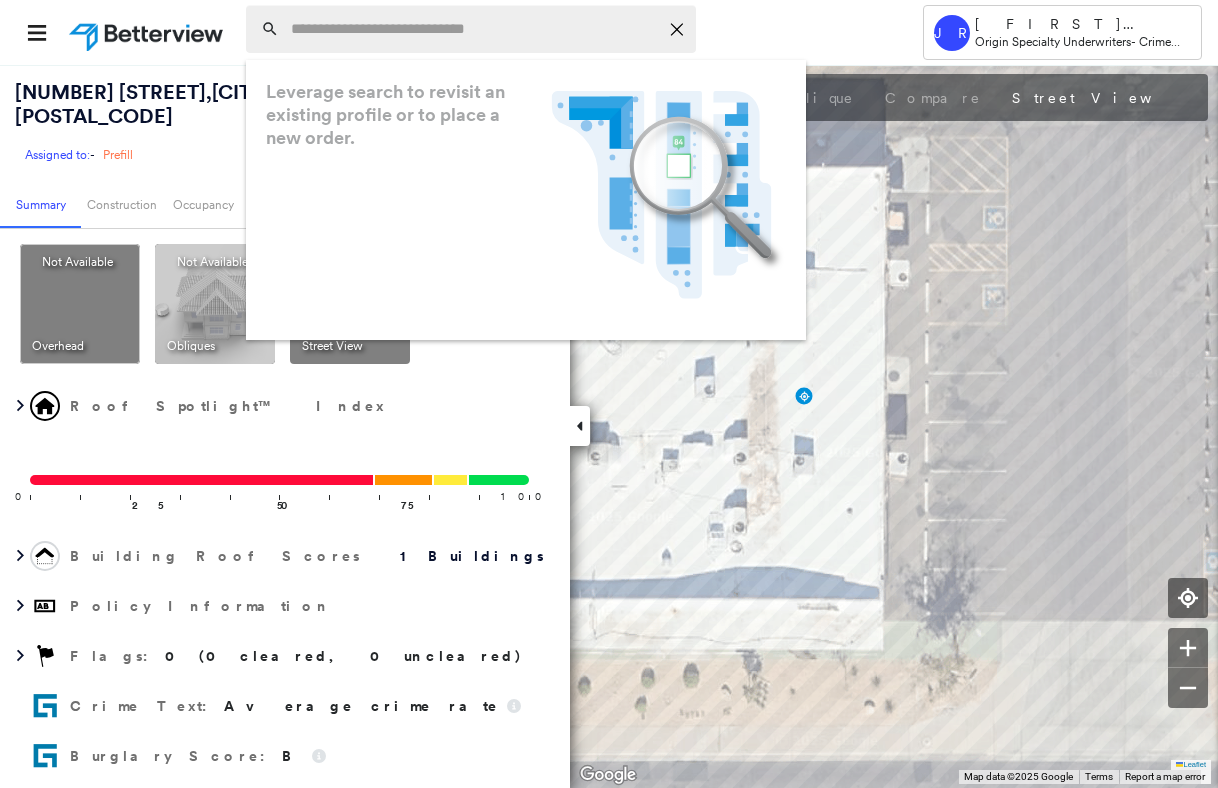 paste on "**********" 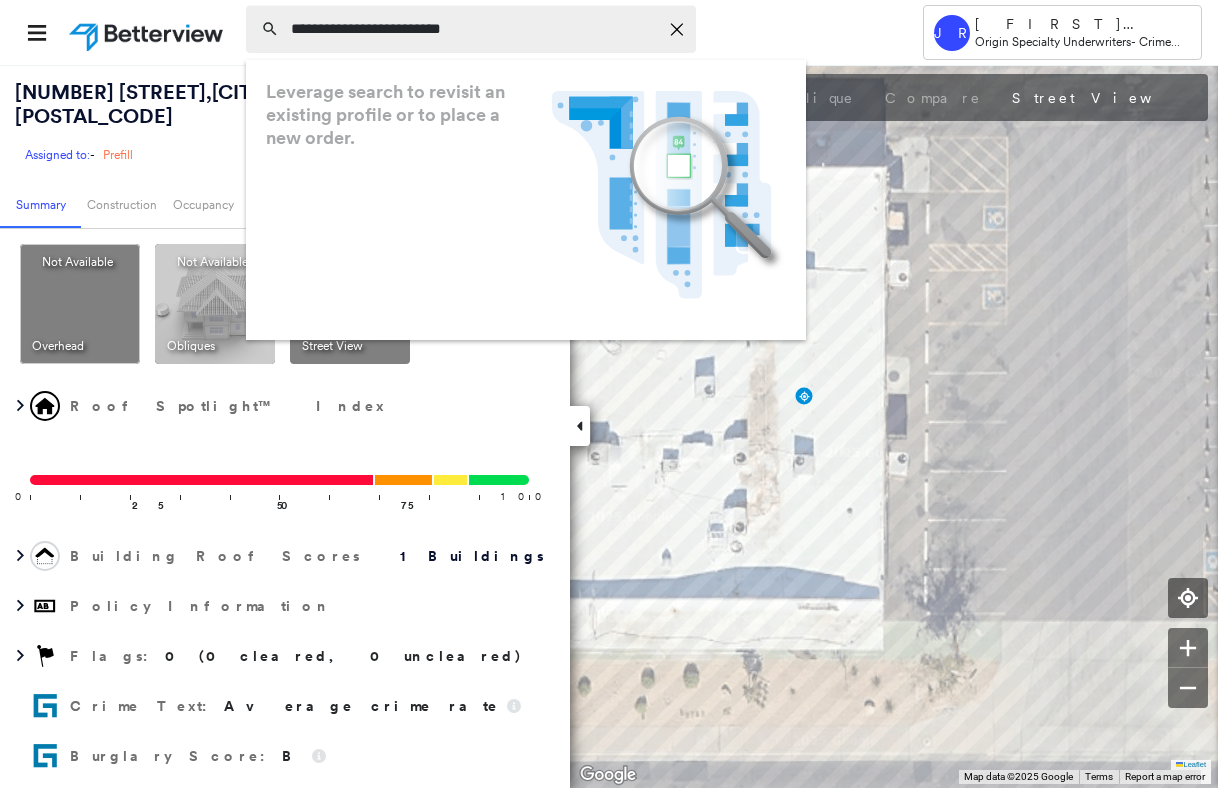 type on "**********" 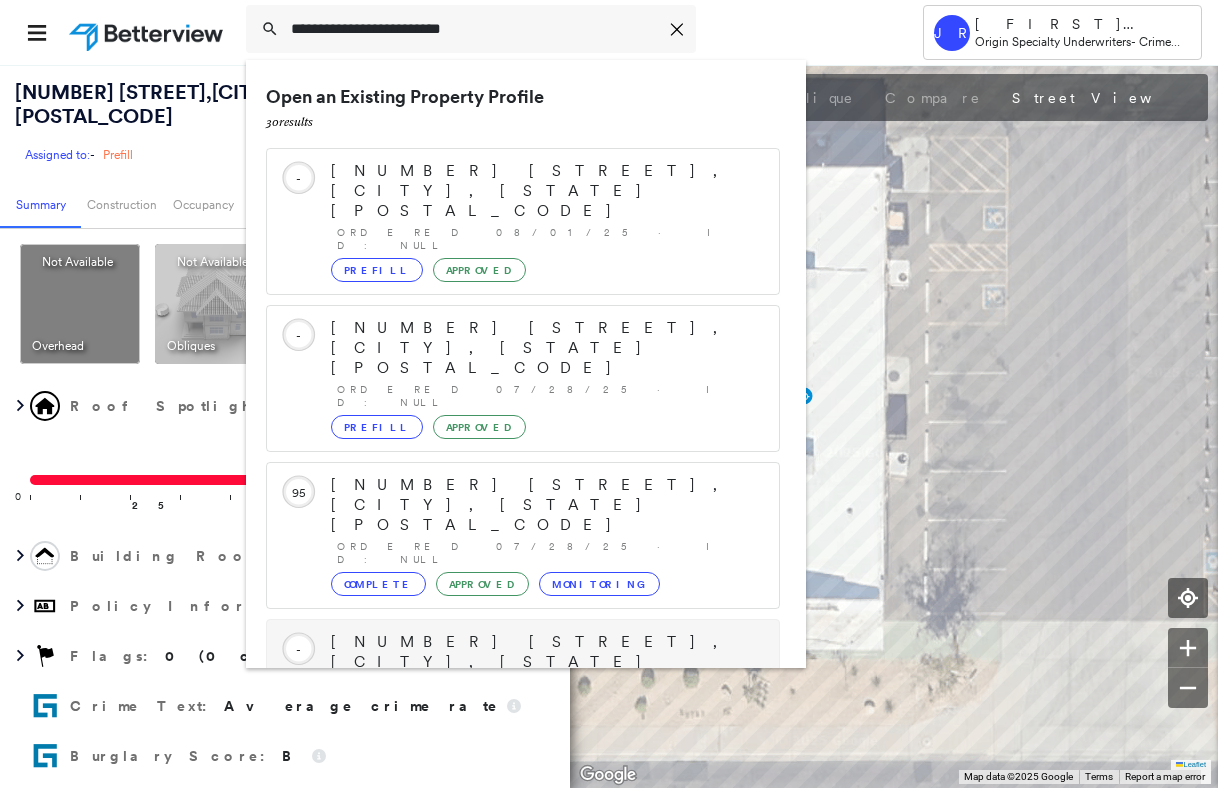 scroll, scrollTop: 213, scrollLeft: 0, axis: vertical 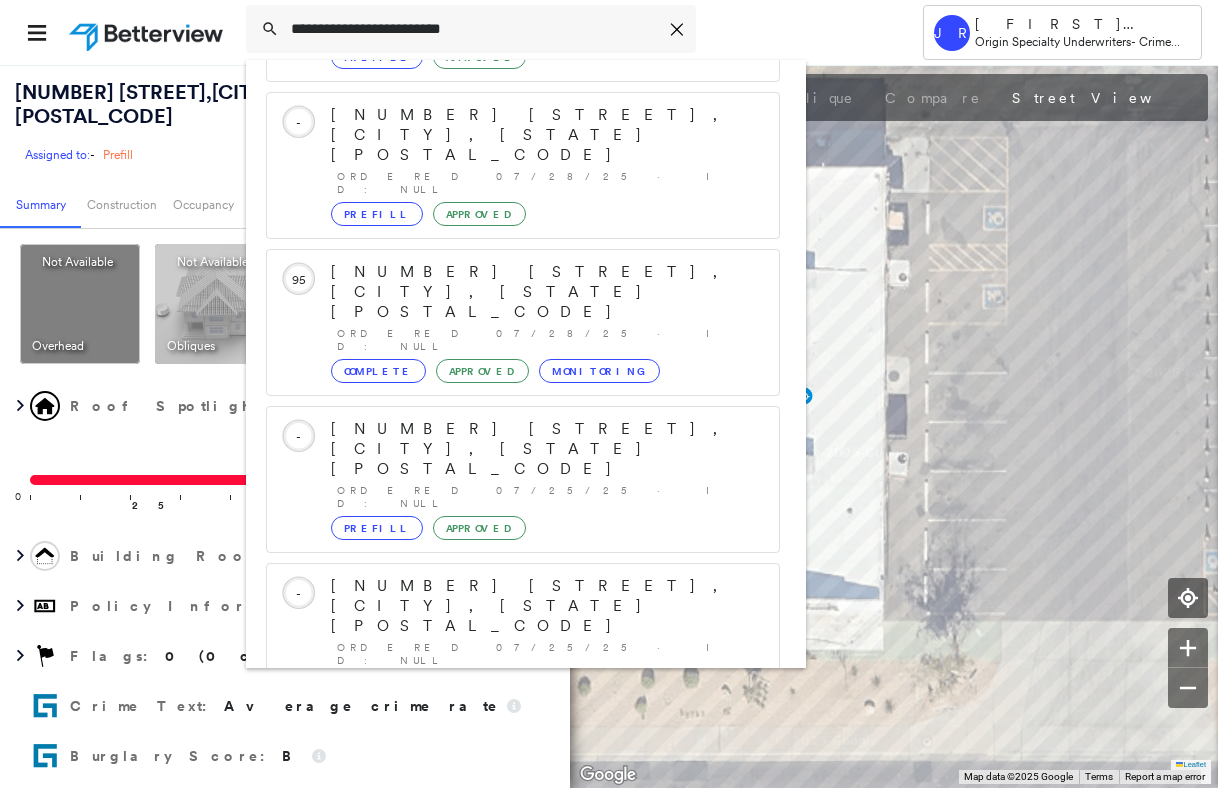 click 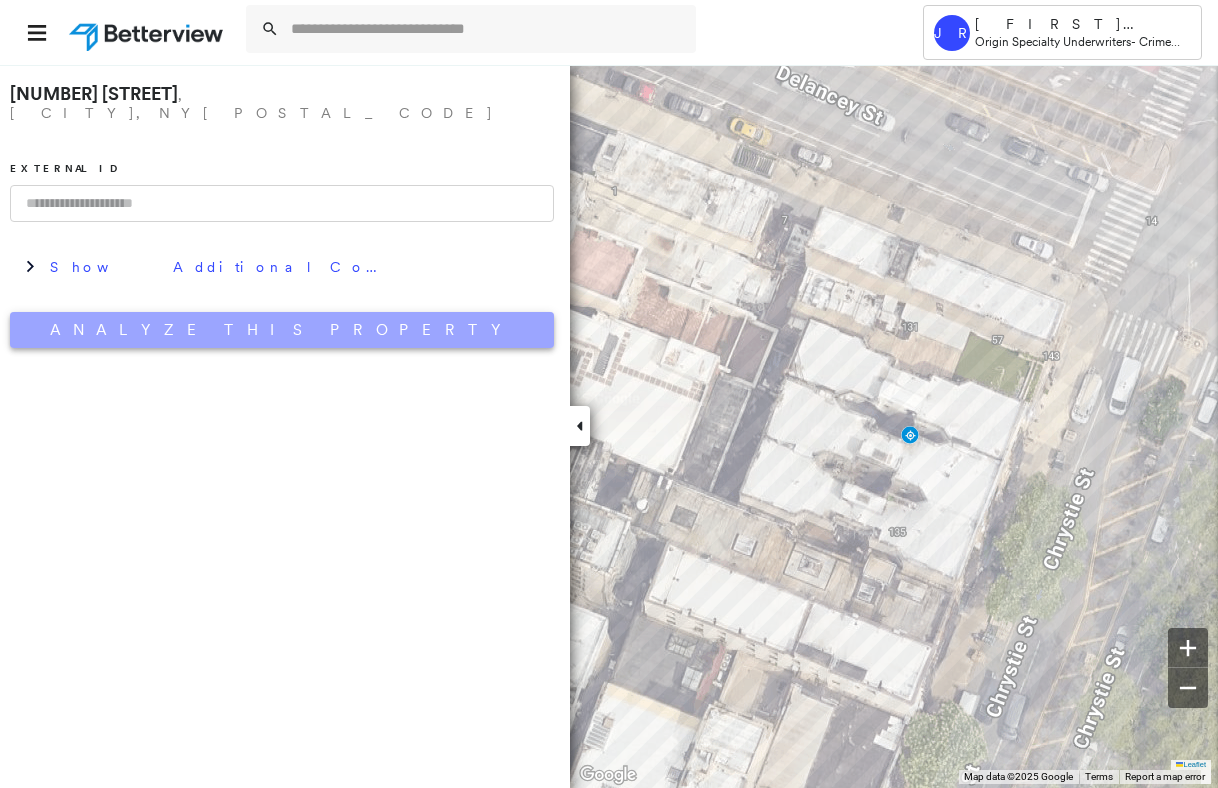 click on "Analyze This Property" at bounding box center (282, 330) 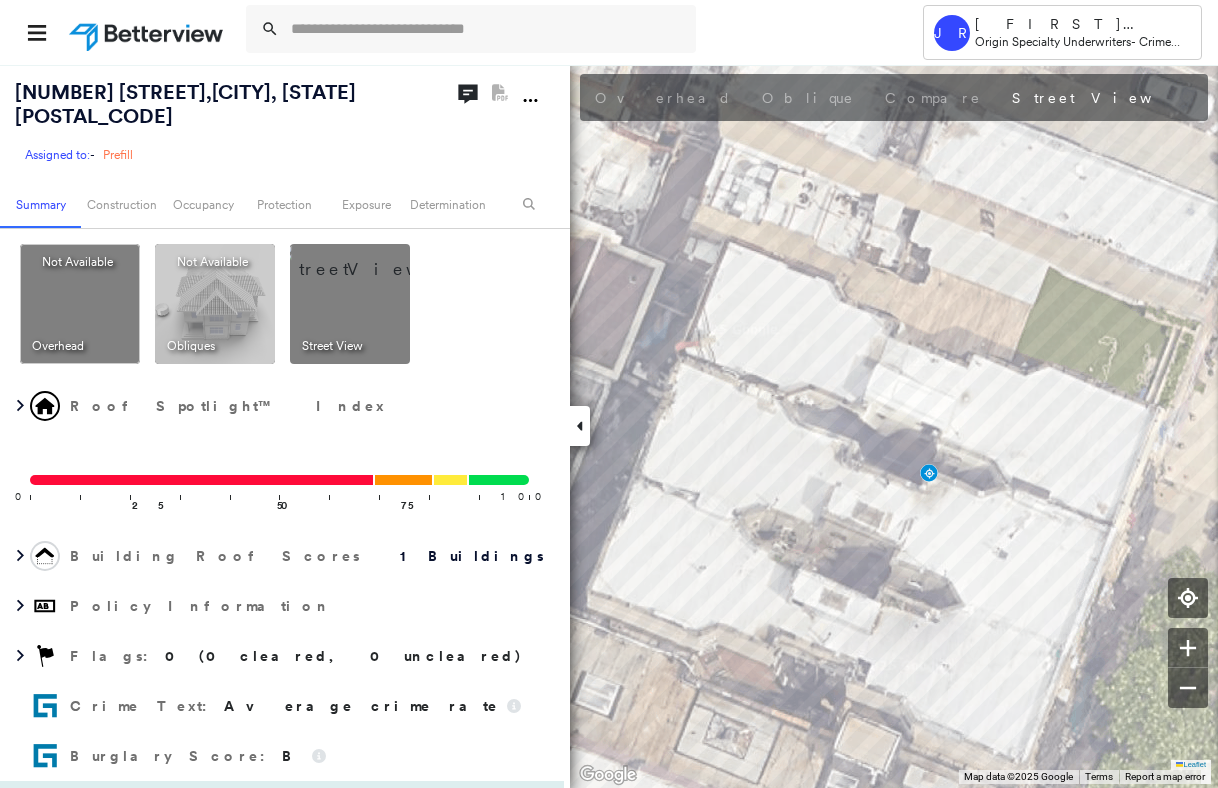 scroll, scrollTop: 300, scrollLeft: 0, axis: vertical 